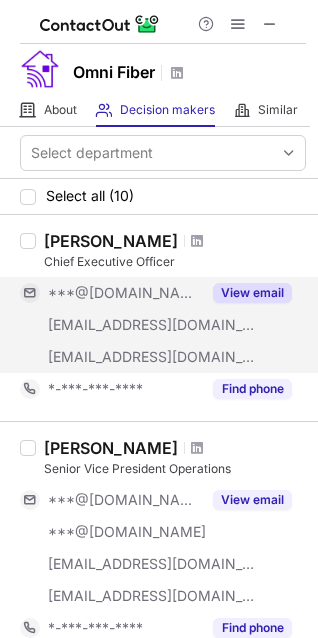 scroll, scrollTop: 0, scrollLeft: 0, axis: both 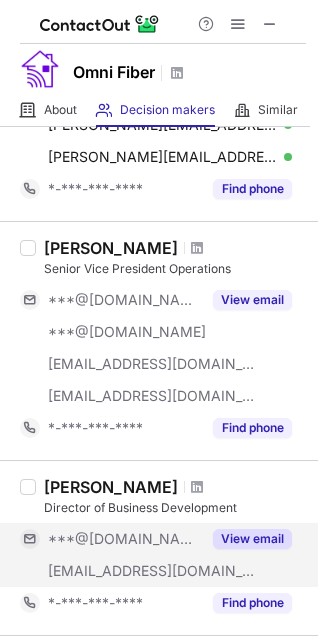 click on "View email" at bounding box center (252, 539) 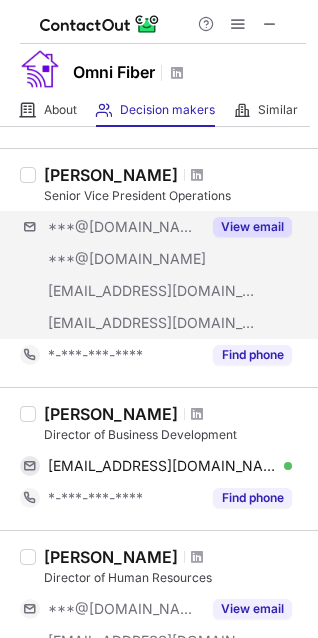 scroll, scrollTop: 274, scrollLeft: 0, axis: vertical 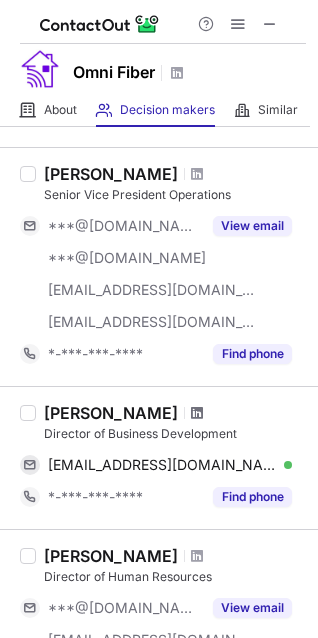 click at bounding box center [197, 413] 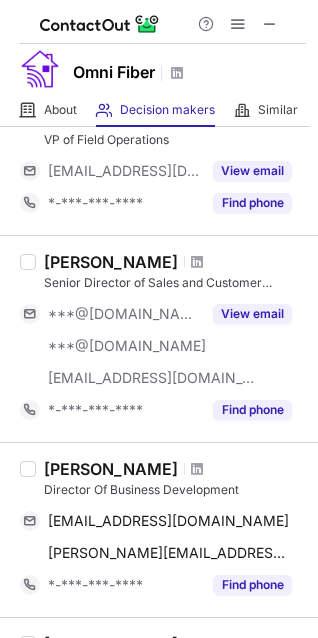 scroll, scrollTop: 1274, scrollLeft: 0, axis: vertical 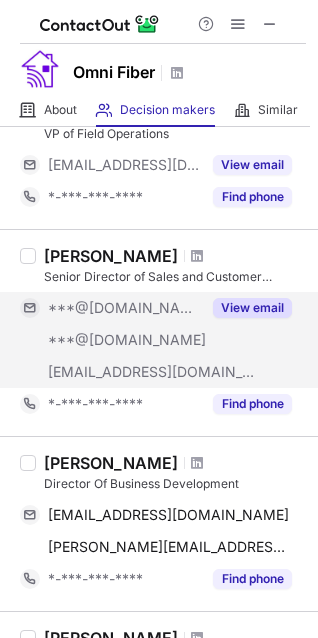 click on "View email" at bounding box center (252, 308) 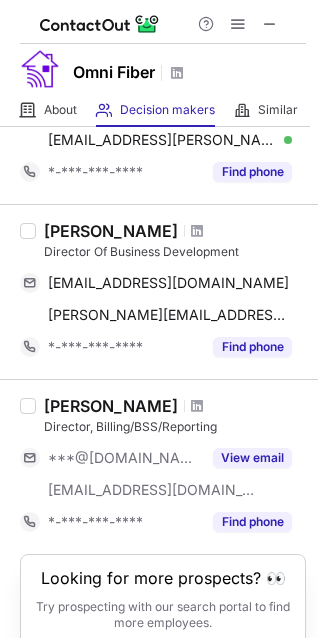scroll, scrollTop: 1574, scrollLeft: 0, axis: vertical 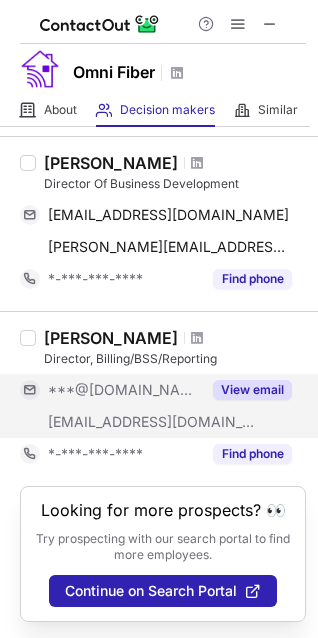 click on "View email" at bounding box center [252, 390] 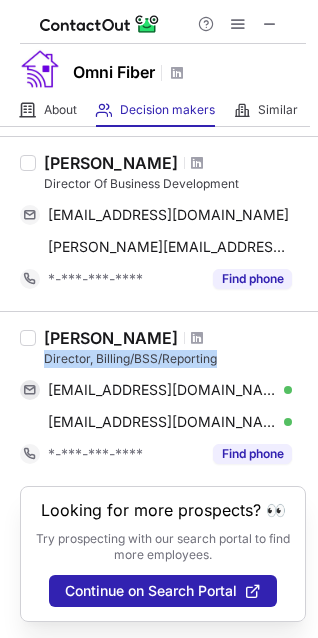 drag, startPoint x: 44, startPoint y: 356, endPoint x: 227, endPoint y: 359, distance: 183.02458 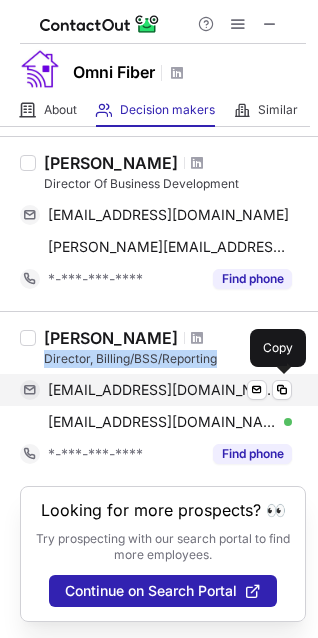 copy on "Director, Billing/BSS/Reporting" 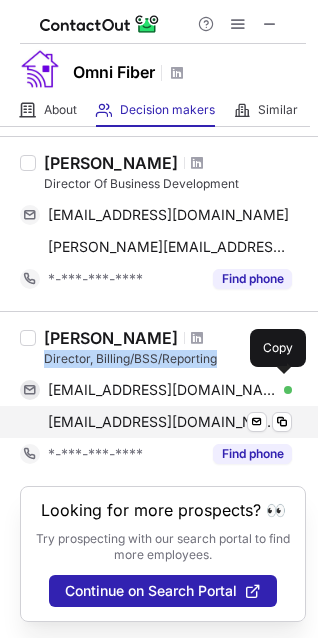 copy on "Director, Billing/BSS/Reporting" 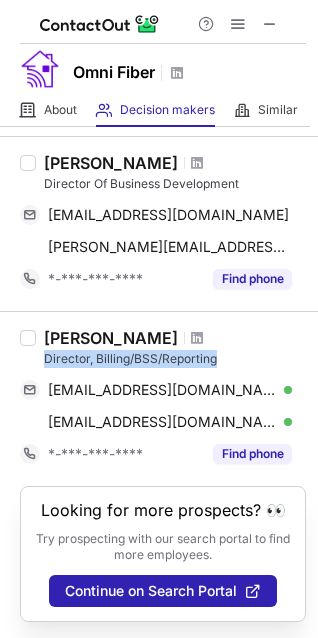 copy on "Director, Billing/BSS/Reporting" 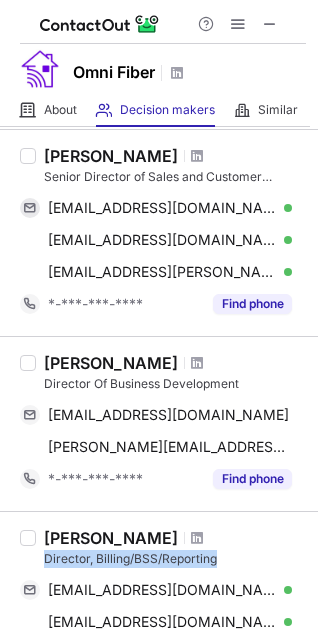 scroll, scrollTop: 1174, scrollLeft: 0, axis: vertical 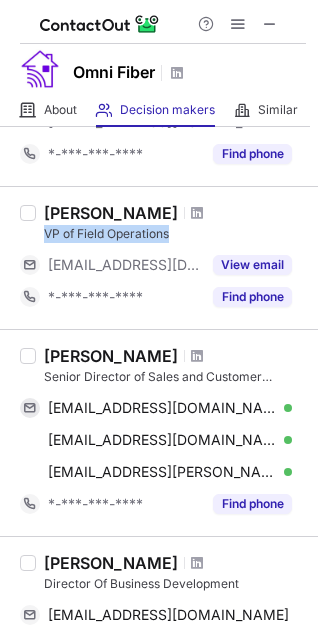 drag, startPoint x: 174, startPoint y: 231, endPoint x: 44, endPoint y: 232, distance: 130.00385 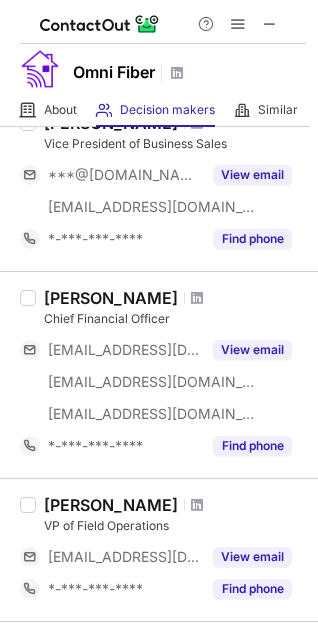 scroll, scrollTop: 874, scrollLeft: 0, axis: vertical 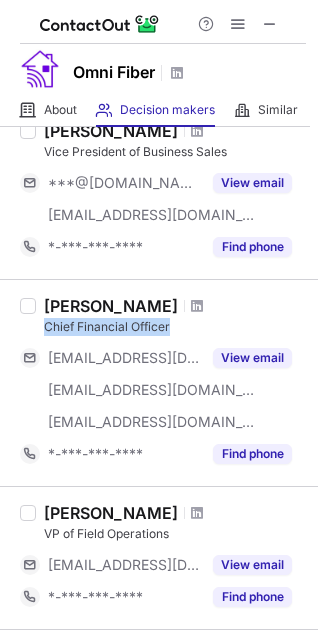 drag, startPoint x: 174, startPoint y: 326, endPoint x: 45, endPoint y: 325, distance: 129.00388 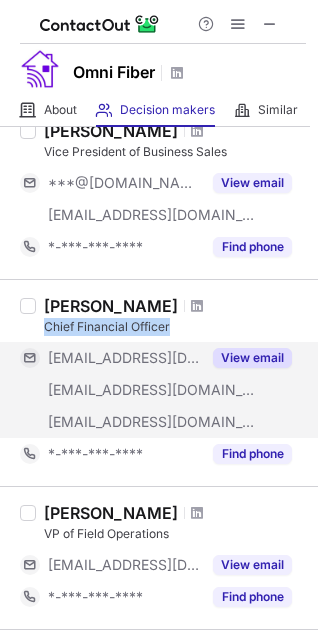 copy on "Chief Financial Officer" 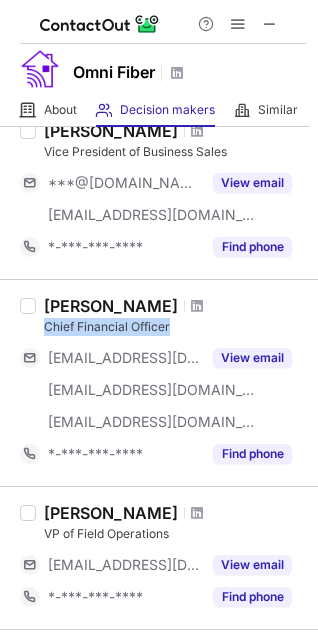 click on "Chief Financial Officer" at bounding box center [175, 327] 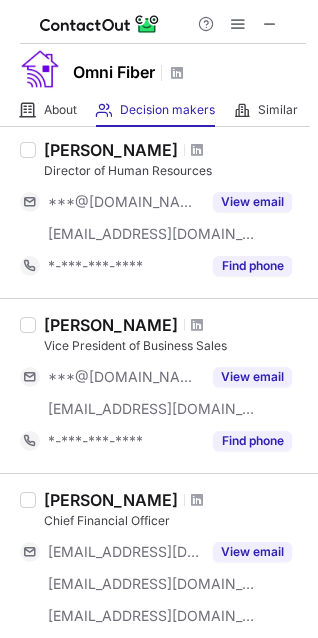 scroll, scrollTop: 674, scrollLeft: 0, axis: vertical 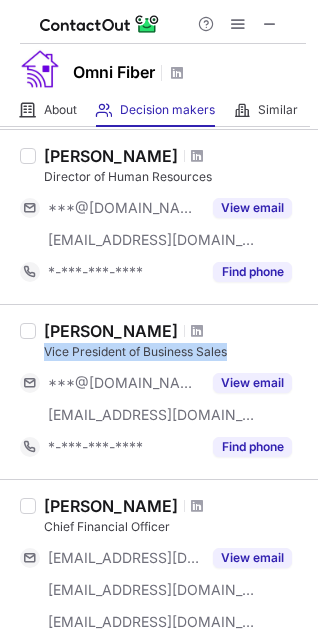 drag, startPoint x: 41, startPoint y: 353, endPoint x: 233, endPoint y: 352, distance: 192.00261 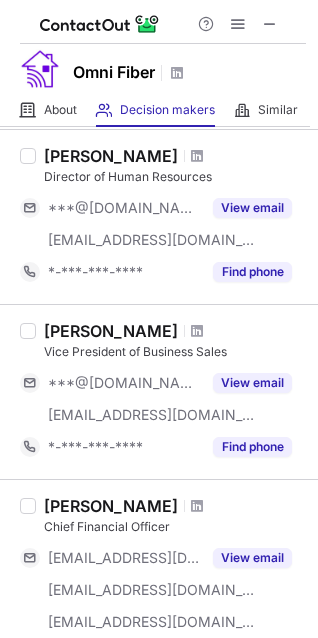click on "Director of Human Resources" at bounding box center [175, 177] 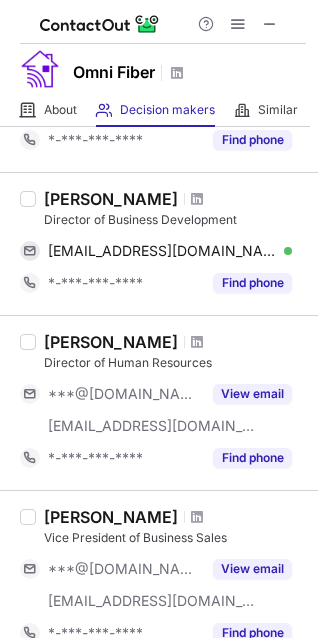 scroll, scrollTop: 374, scrollLeft: 0, axis: vertical 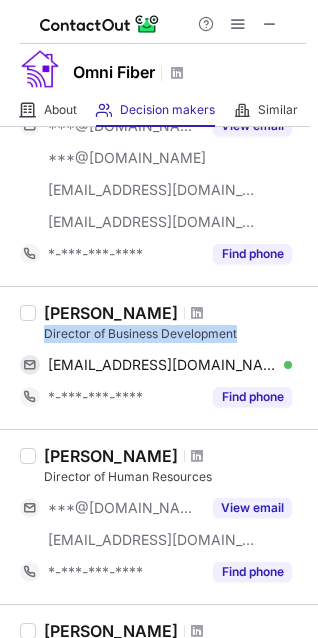 drag, startPoint x: 40, startPoint y: 336, endPoint x: 241, endPoint y: 339, distance: 201.02238 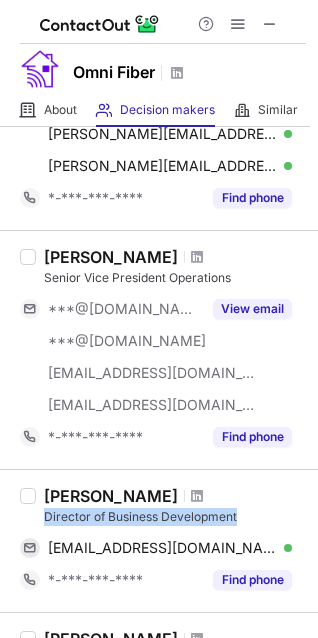 scroll, scrollTop: 74, scrollLeft: 0, axis: vertical 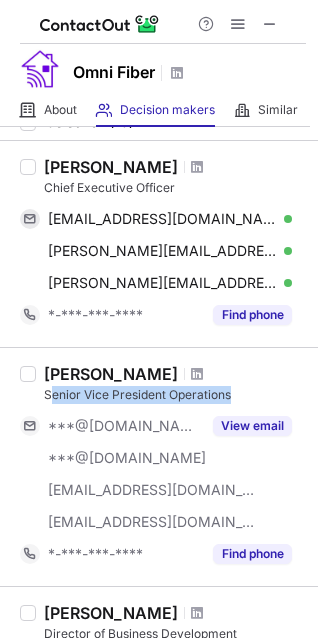 drag, startPoint x: 49, startPoint y: 391, endPoint x: 251, endPoint y: 396, distance: 202.06187 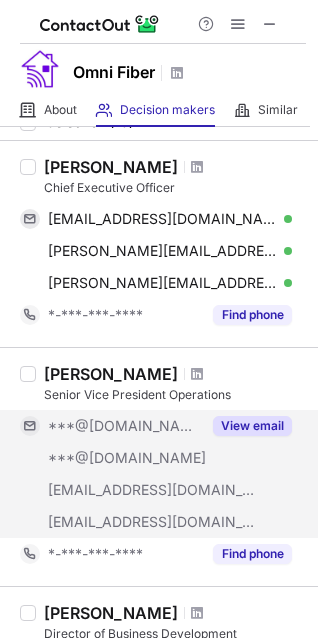 click on "View email" at bounding box center [252, 426] 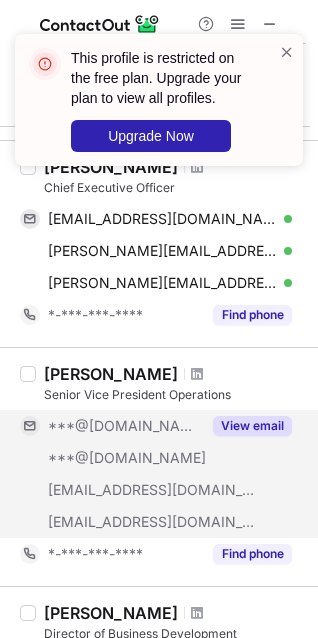 scroll, scrollTop: 0, scrollLeft: 0, axis: both 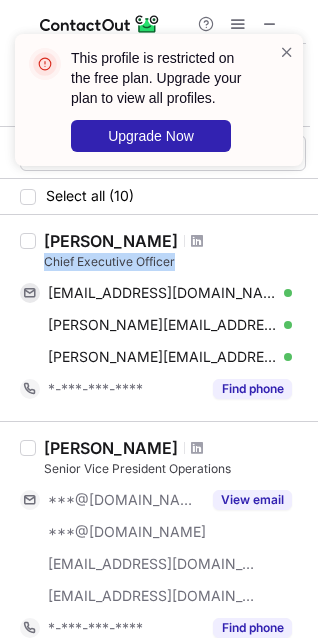 drag, startPoint x: 38, startPoint y: 263, endPoint x: 190, endPoint y: 269, distance: 152.11838 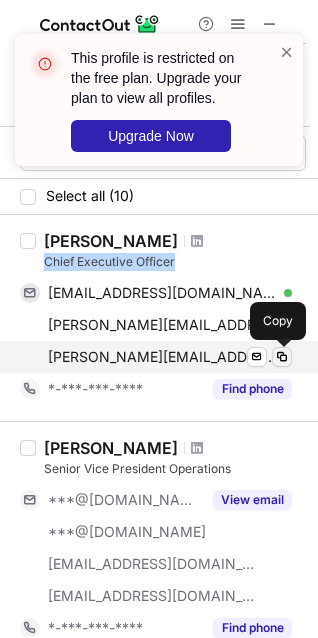 click at bounding box center (282, 357) 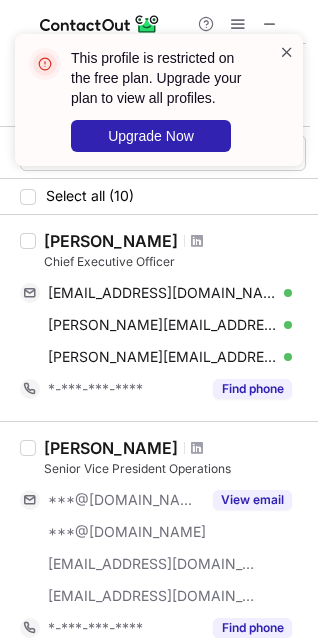 click at bounding box center [287, 52] 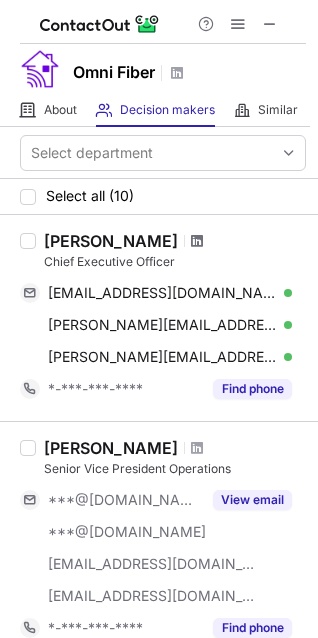 click at bounding box center [197, 241] 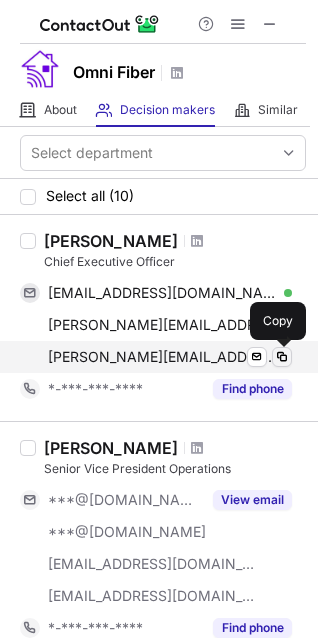 click at bounding box center (282, 357) 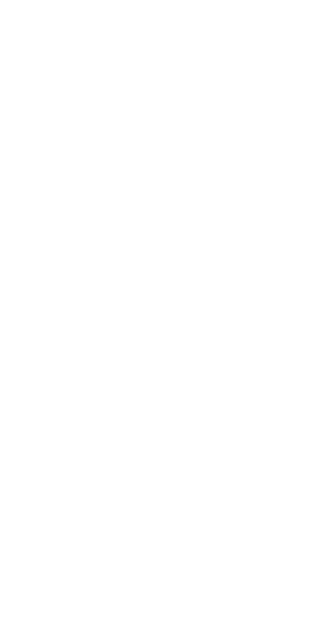 scroll, scrollTop: 0, scrollLeft: 0, axis: both 